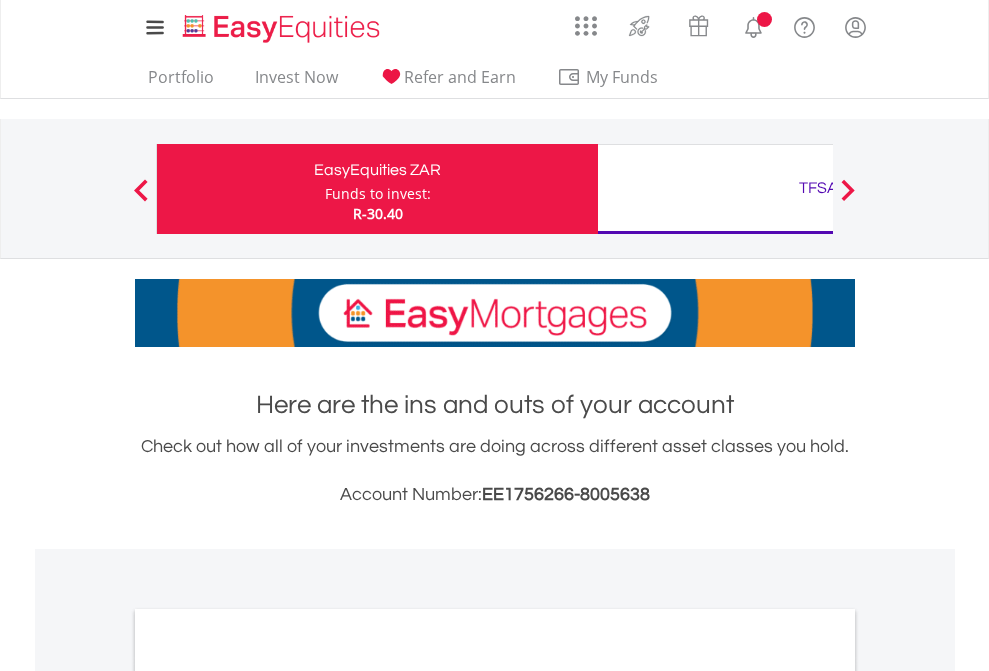 scroll, scrollTop: 0, scrollLeft: 0, axis: both 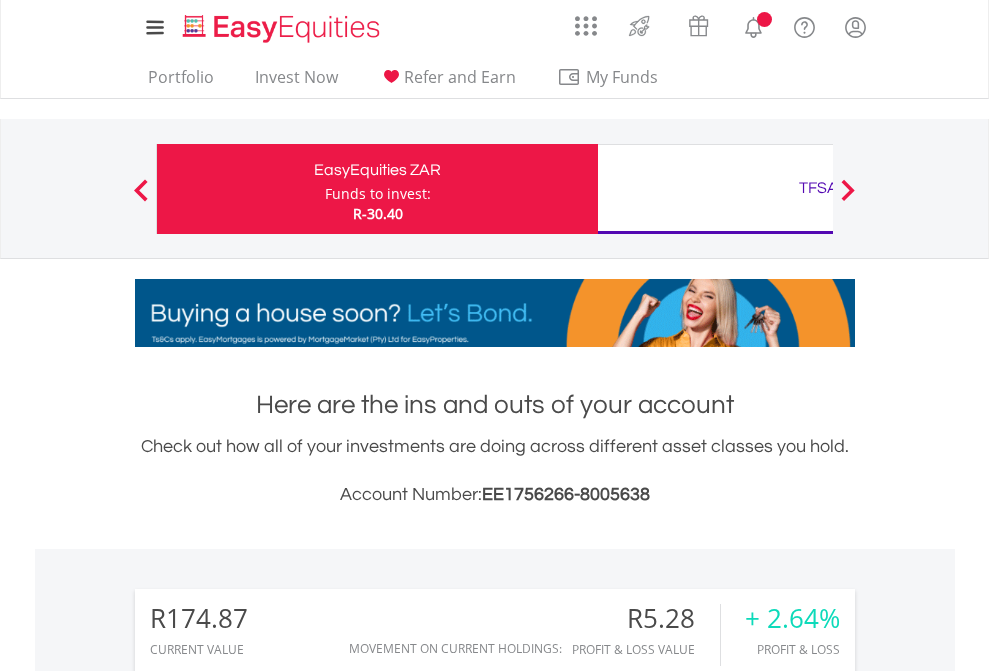 click on "Funds to invest:" at bounding box center [378, 194] 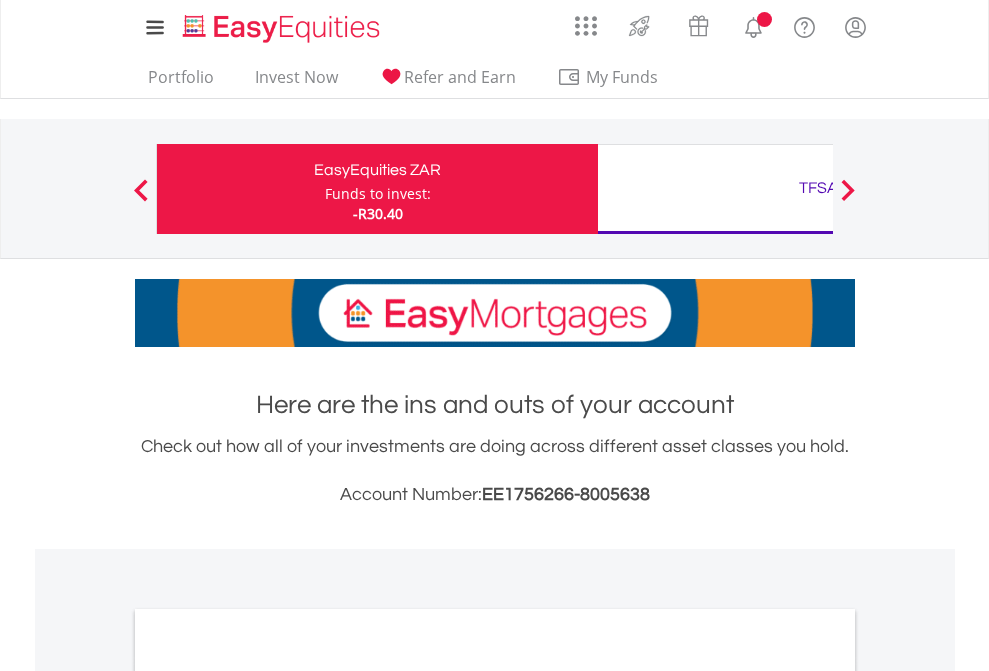 scroll, scrollTop: 0, scrollLeft: 0, axis: both 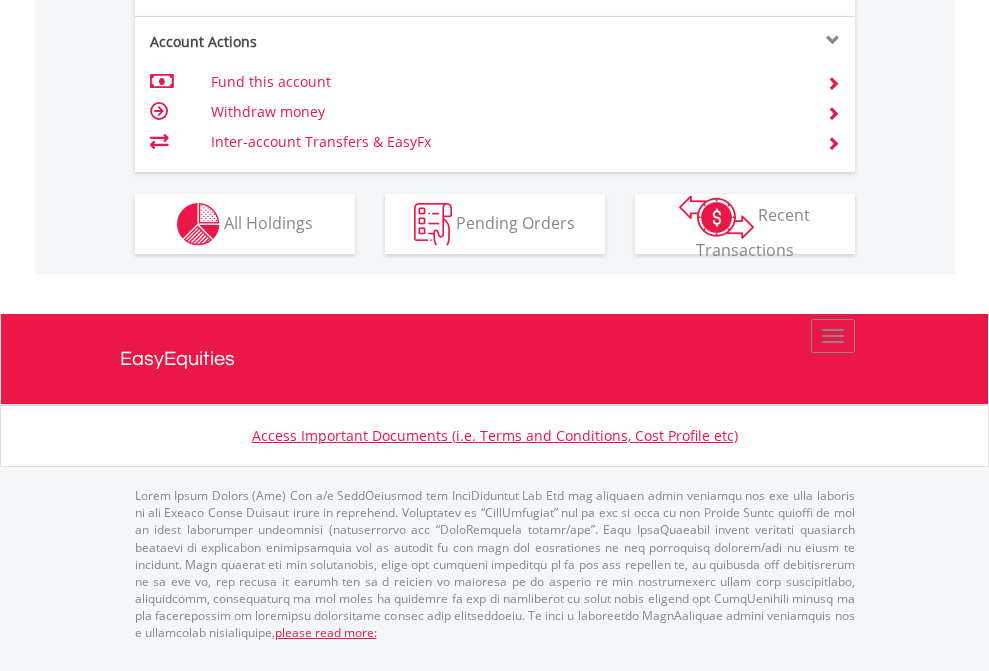 click on "Investment types" at bounding box center (706, -337) 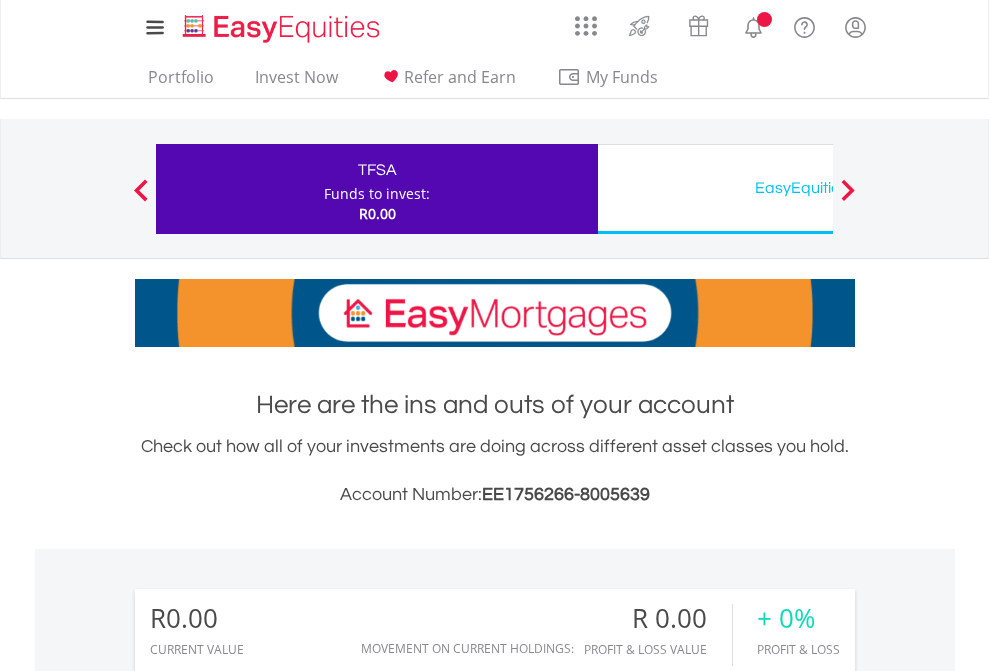 scroll, scrollTop: 0, scrollLeft: 0, axis: both 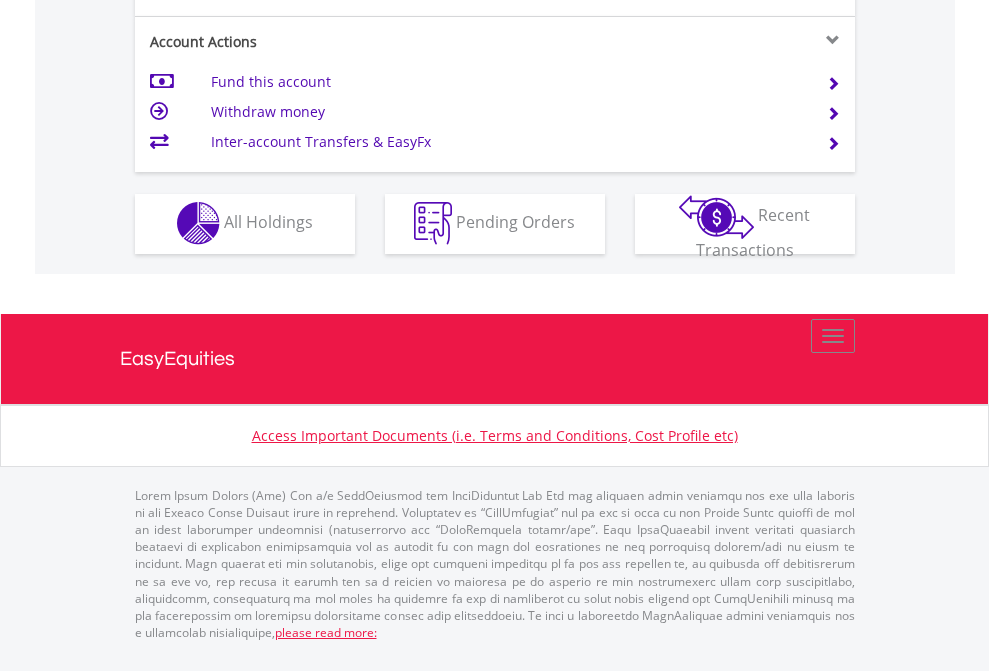 click on "Investment types" at bounding box center [706, -353] 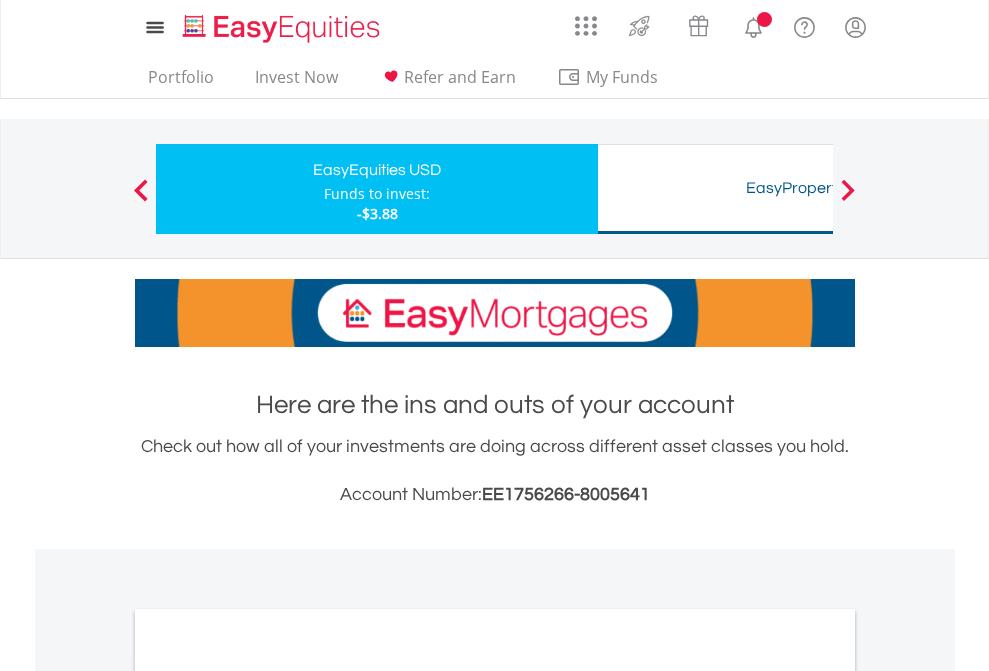 scroll, scrollTop: 0, scrollLeft: 0, axis: both 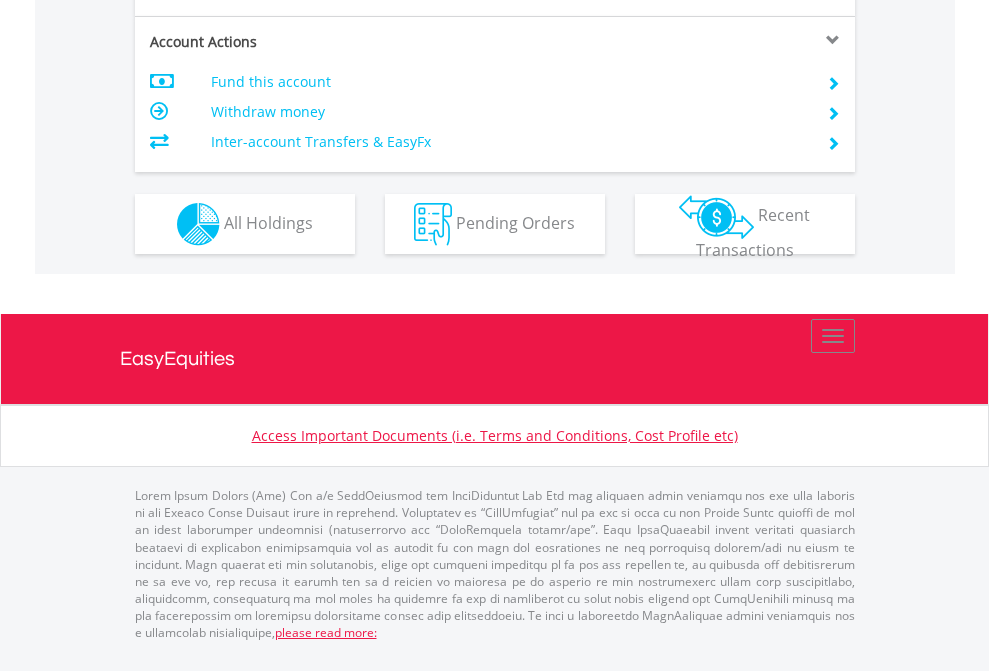 click on "Investment types" at bounding box center (706, -337) 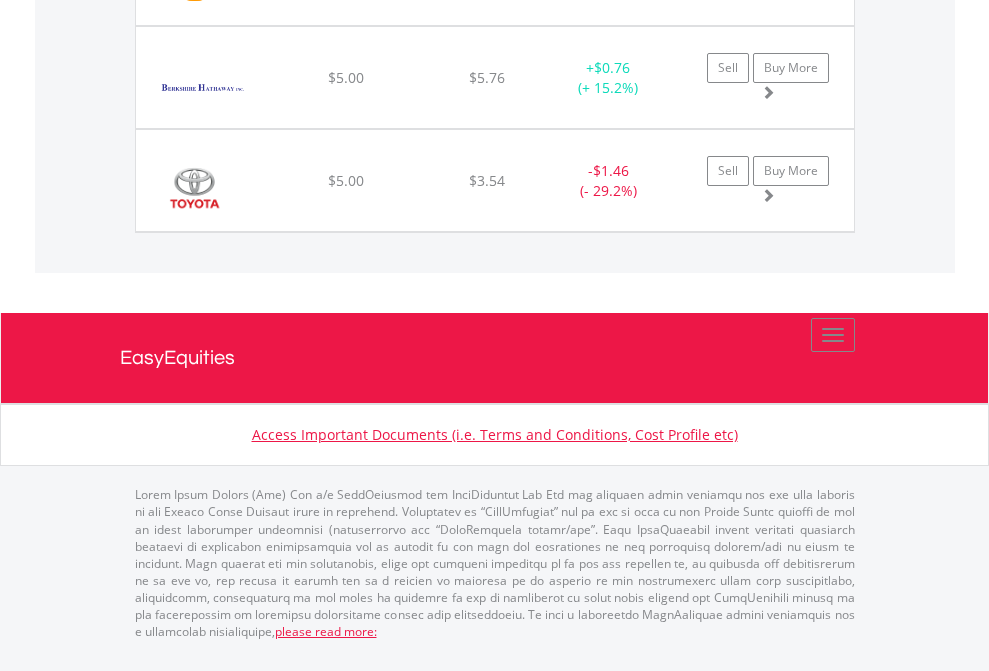 scroll, scrollTop: 144, scrollLeft: 0, axis: vertical 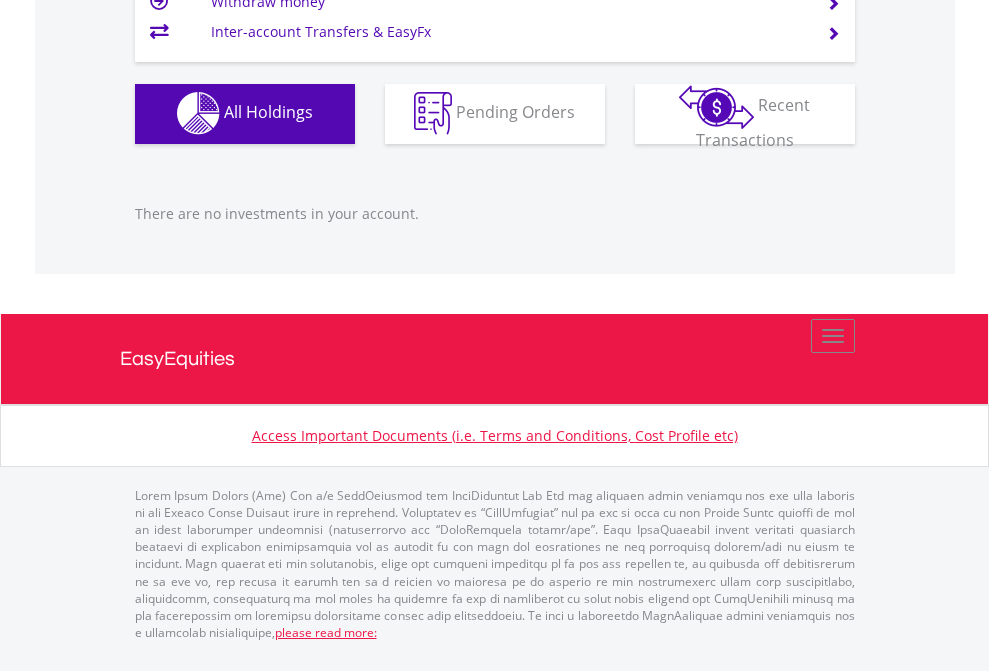 click on "EasyEquities USD" at bounding box center (818, -1142) 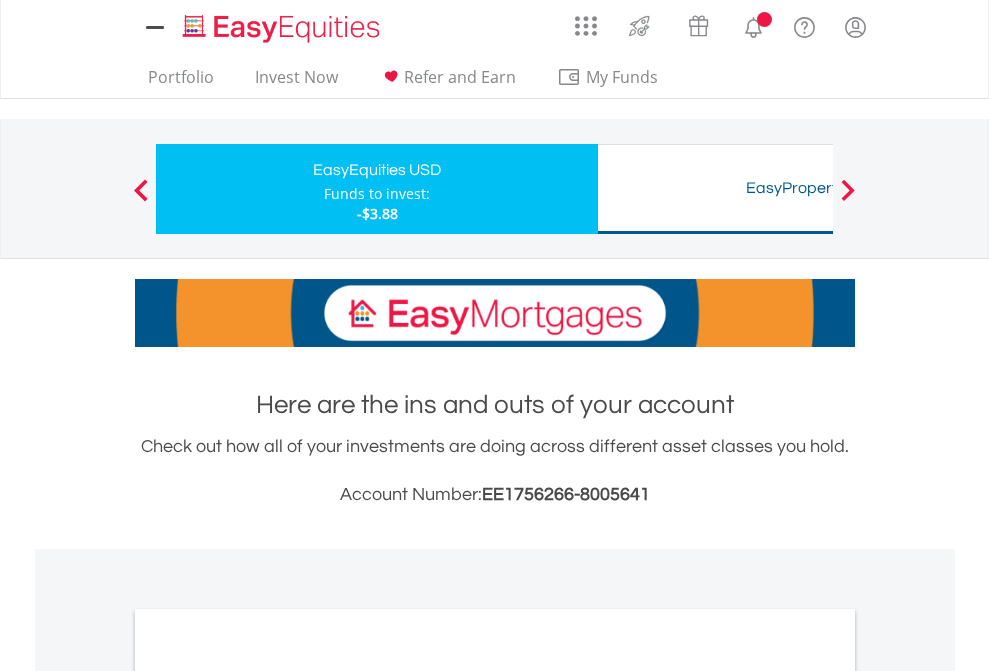 scroll, scrollTop: 1202, scrollLeft: 0, axis: vertical 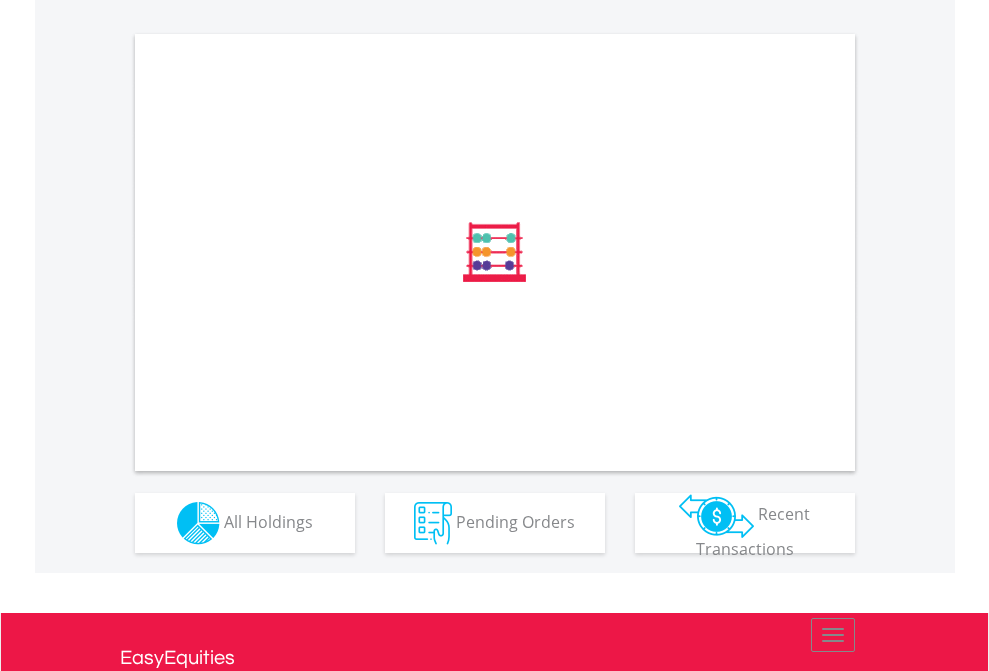 click on "All Holdings" at bounding box center [268, 521] 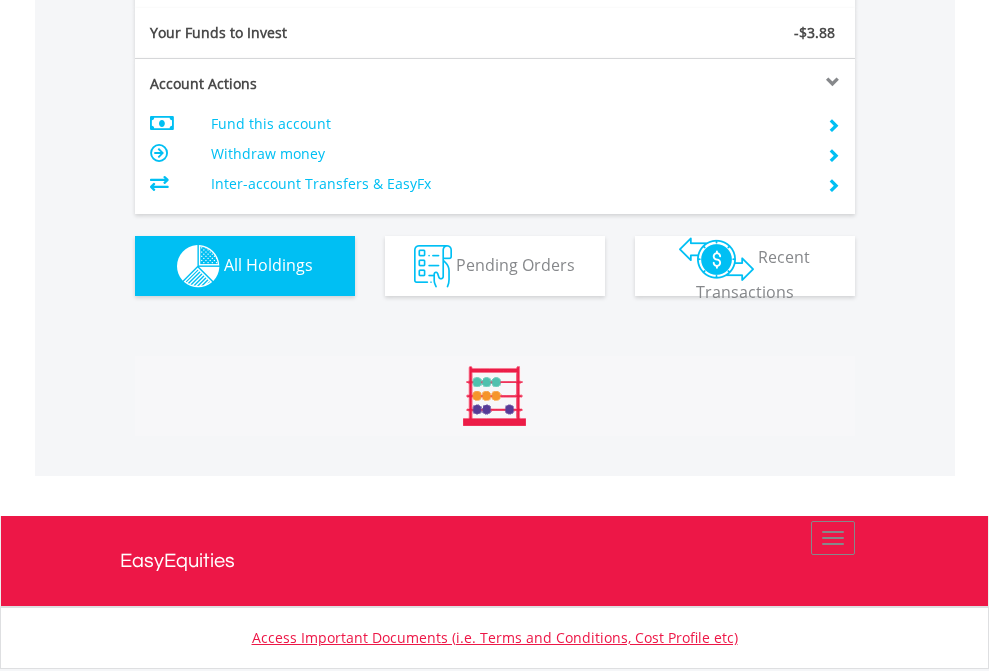 scroll, scrollTop: 999808, scrollLeft: 999687, axis: both 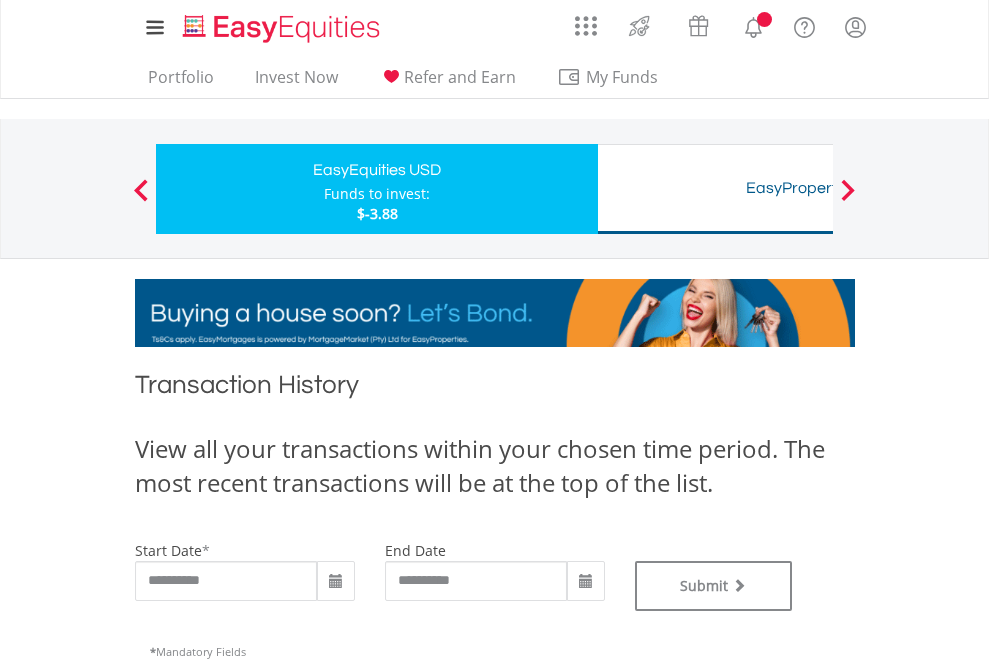 type on "**********" 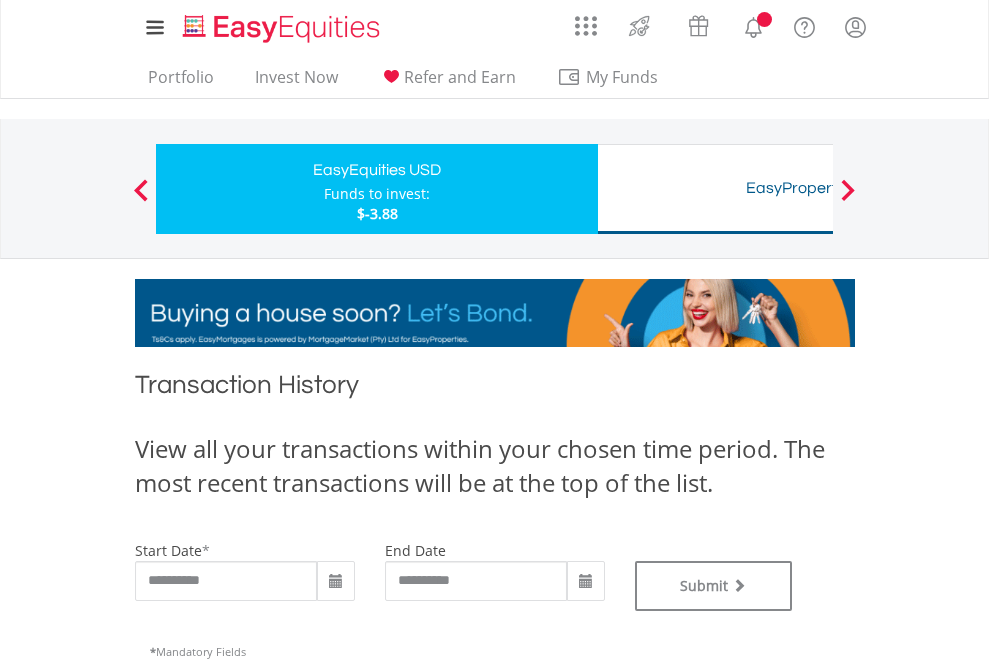 type on "**********" 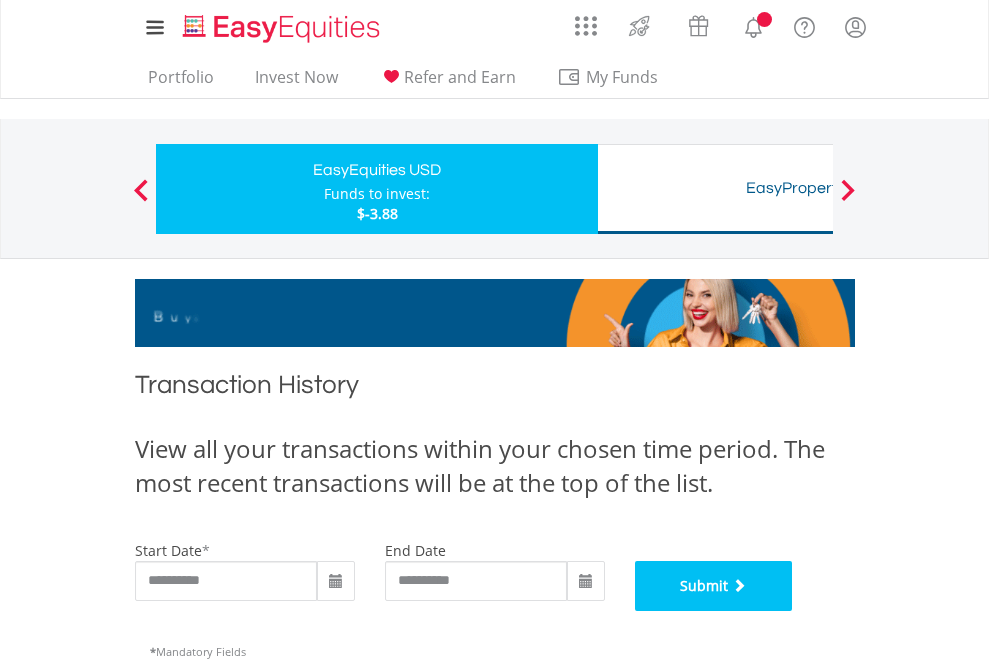 click on "Submit" at bounding box center (714, 586) 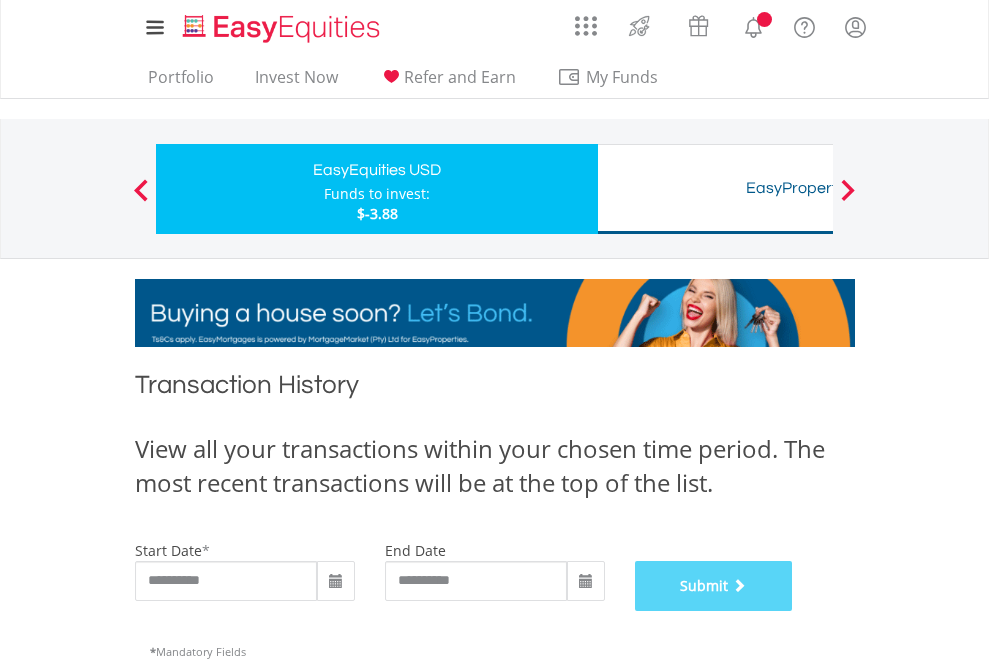 scroll, scrollTop: 811, scrollLeft: 0, axis: vertical 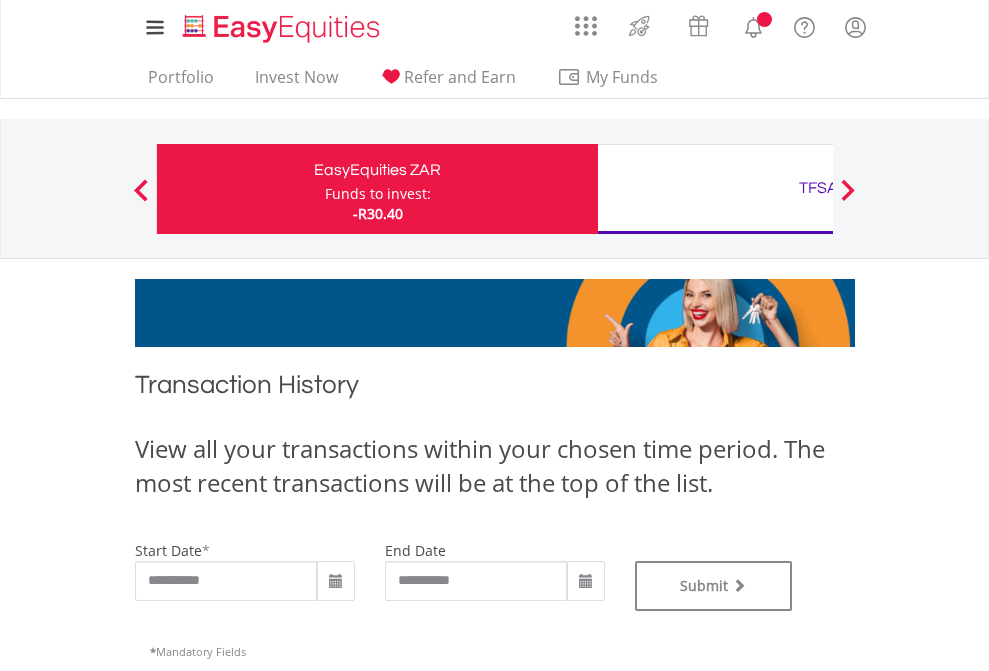 click on "TFSA" at bounding box center [818, 188] 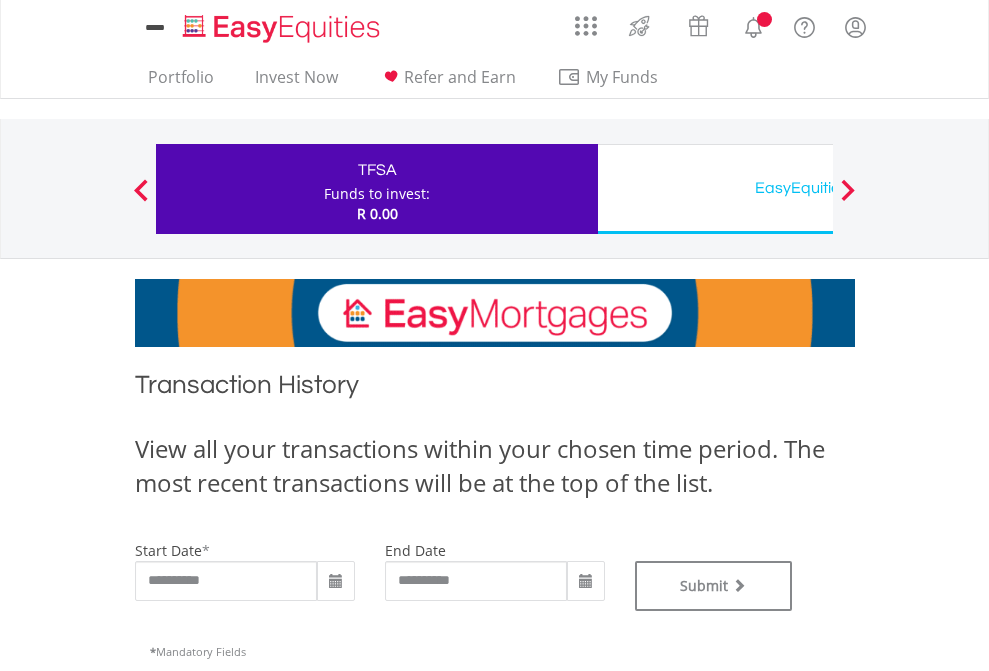 scroll, scrollTop: 0, scrollLeft: 0, axis: both 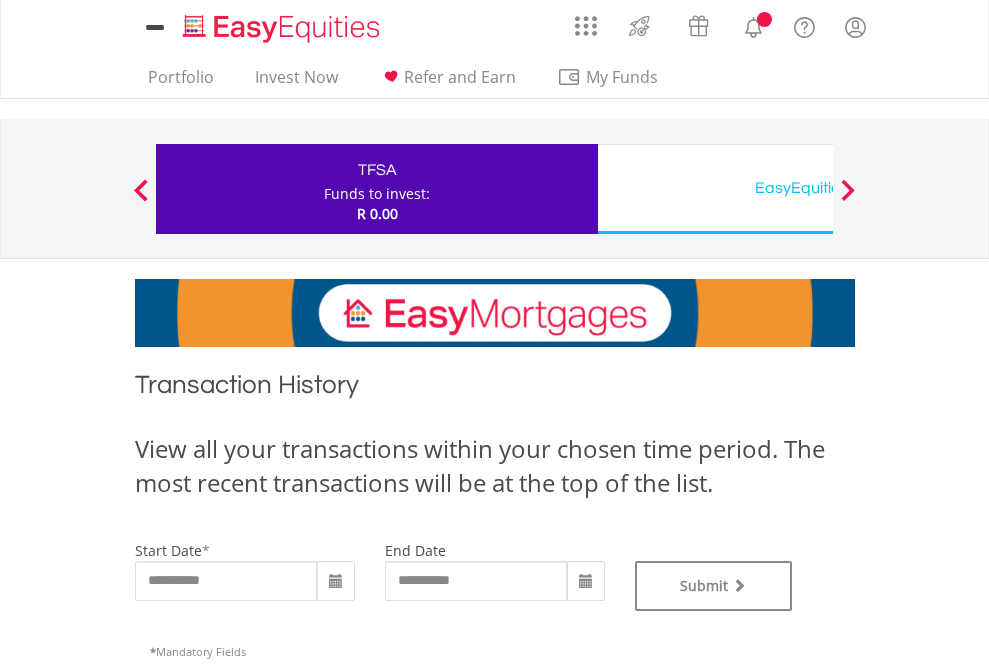 type on "**********" 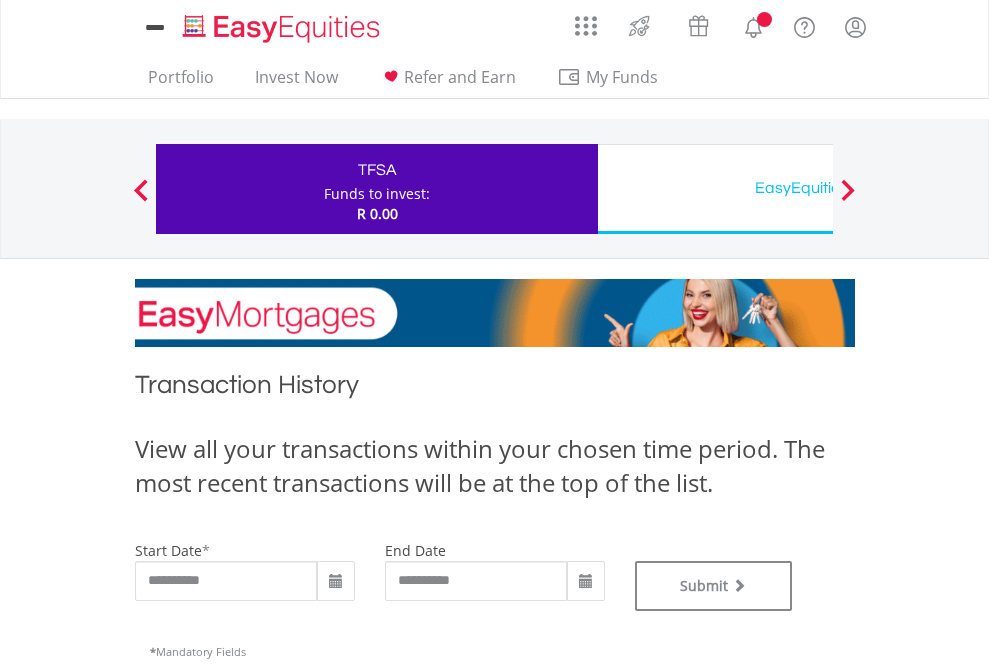 type on "**********" 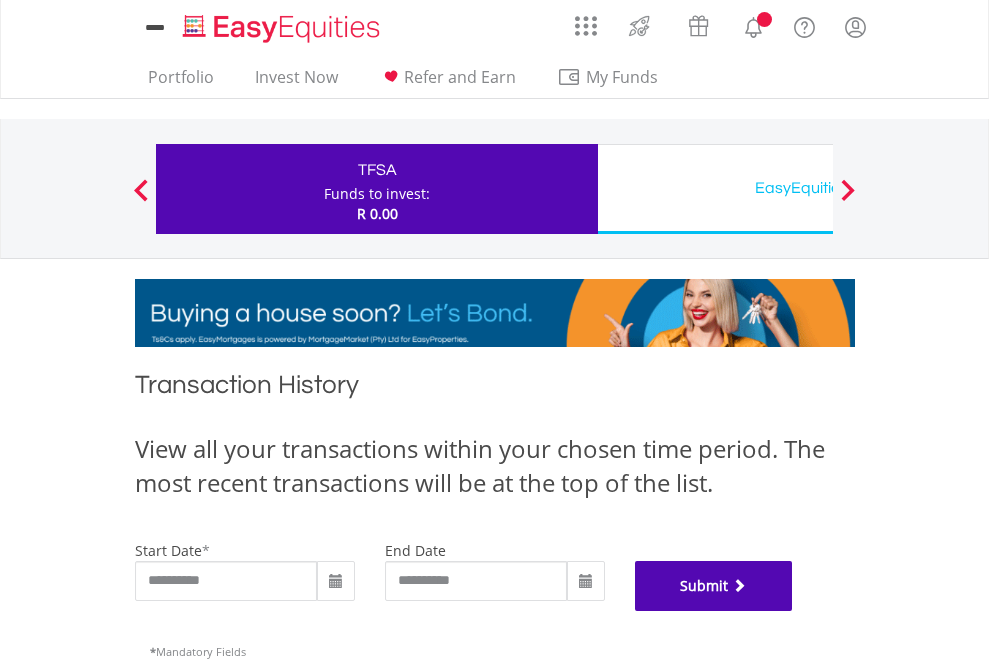 click on "Submit" at bounding box center (714, 586) 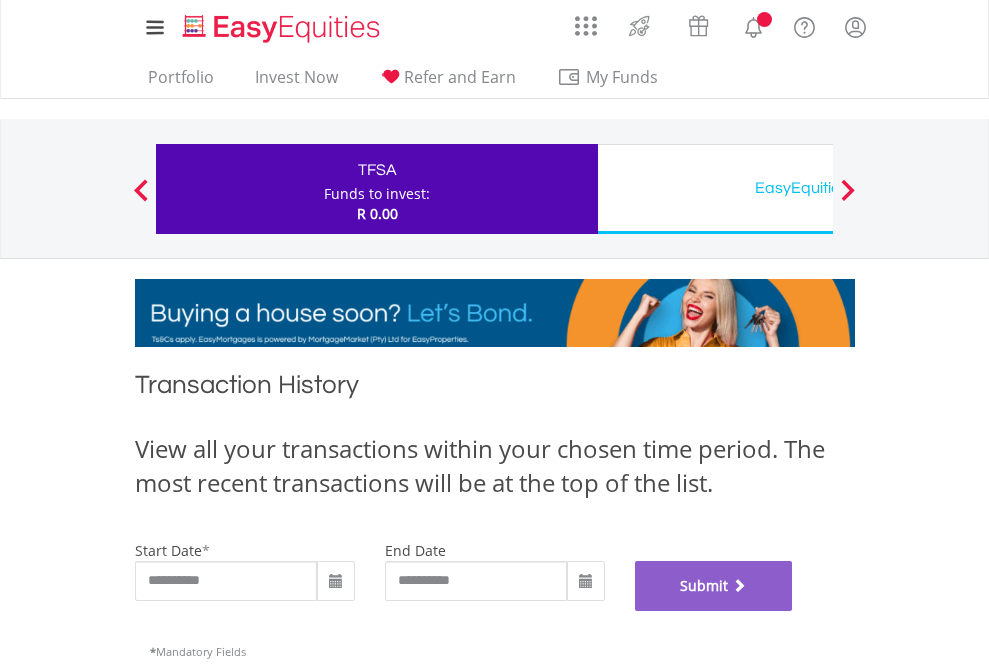 scroll, scrollTop: 811, scrollLeft: 0, axis: vertical 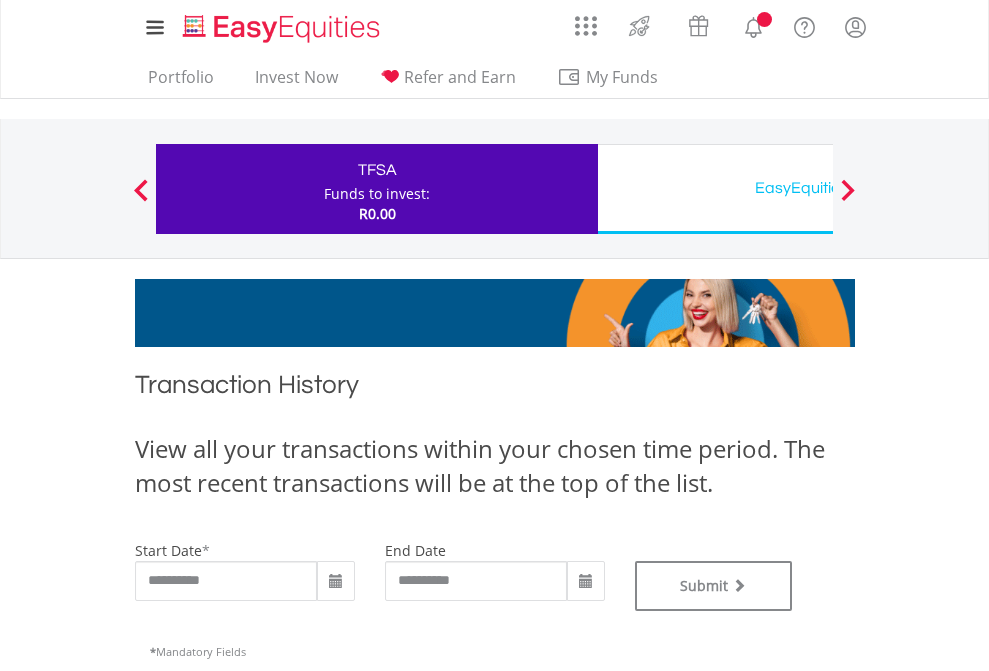 click on "EasyEquities USD" at bounding box center [818, 188] 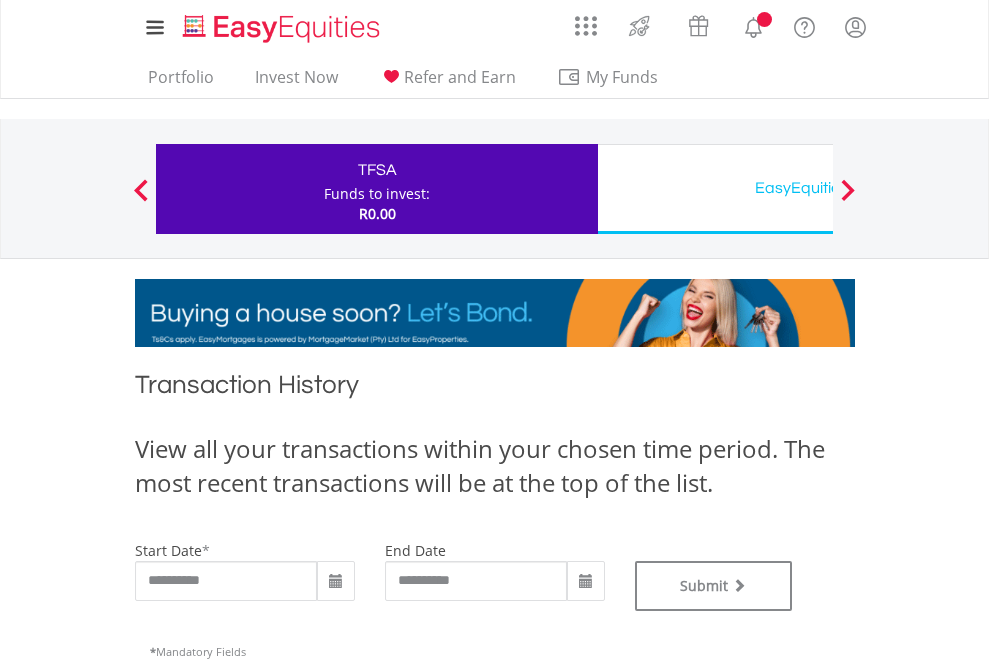 type on "**********" 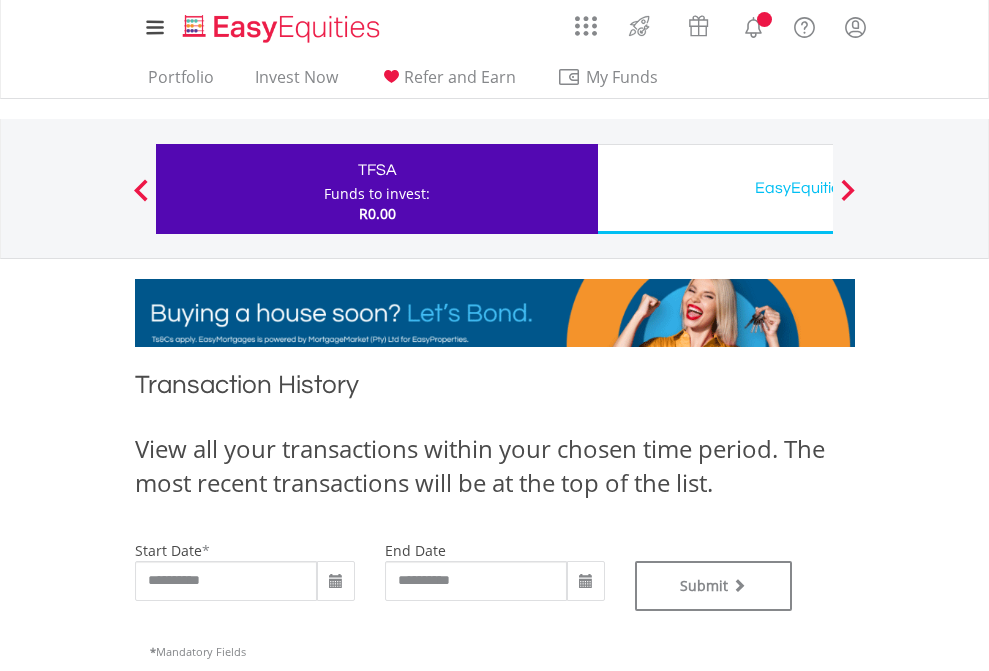 type on "**********" 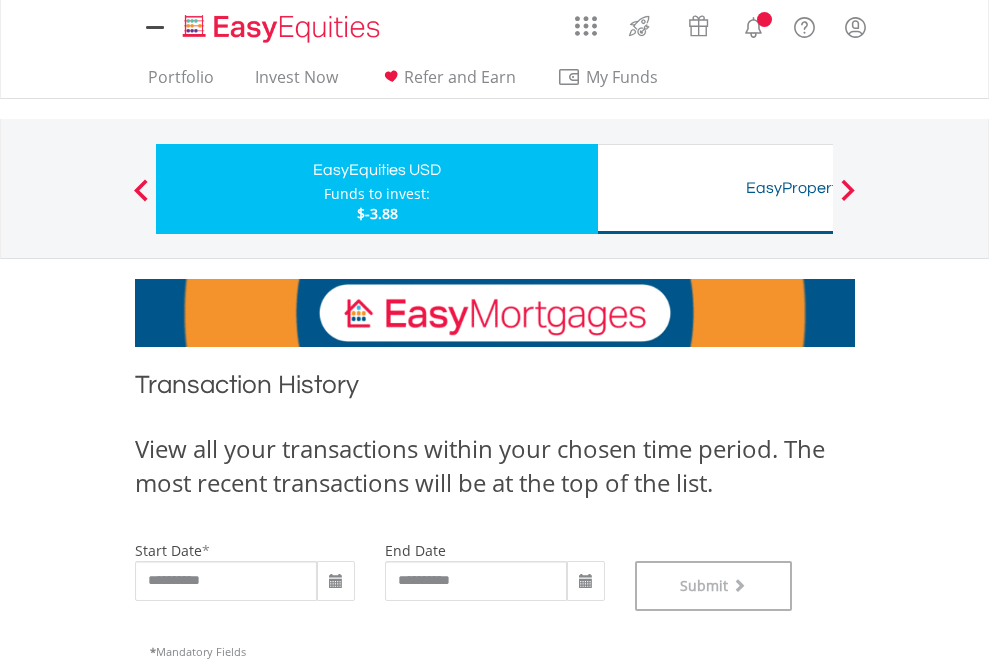 scroll, scrollTop: 811, scrollLeft: 0, axis: vertical 